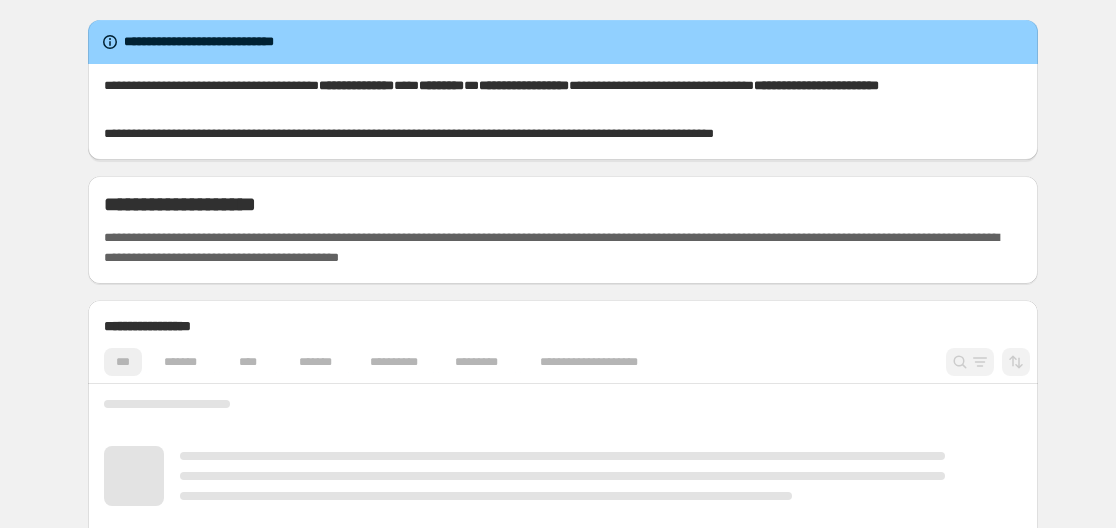 scroll, scrollTop: 0, scrollLeft: 0, axis: both 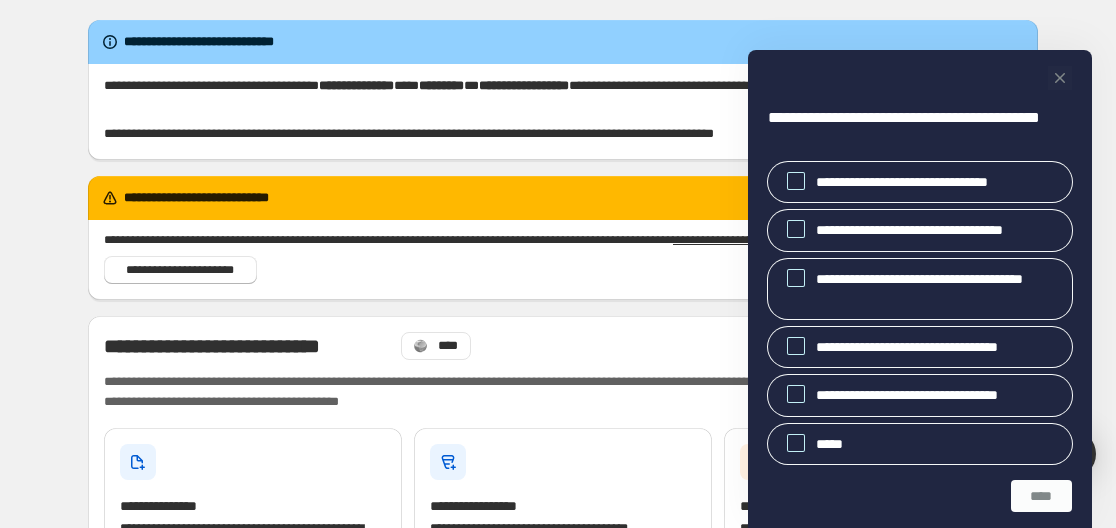 click 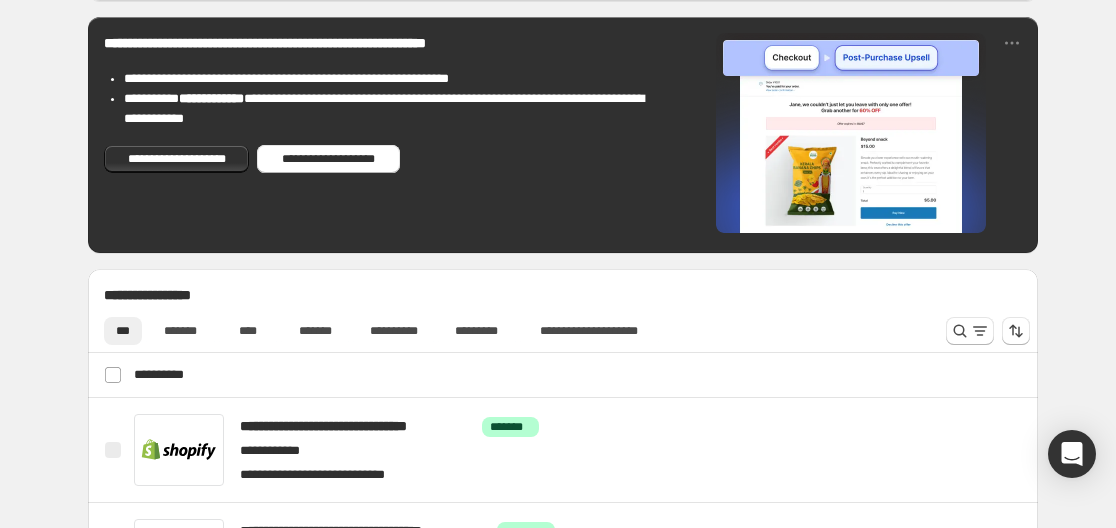 scroll, scrollTop: 576, scrollLeft: 0, axis: vertical 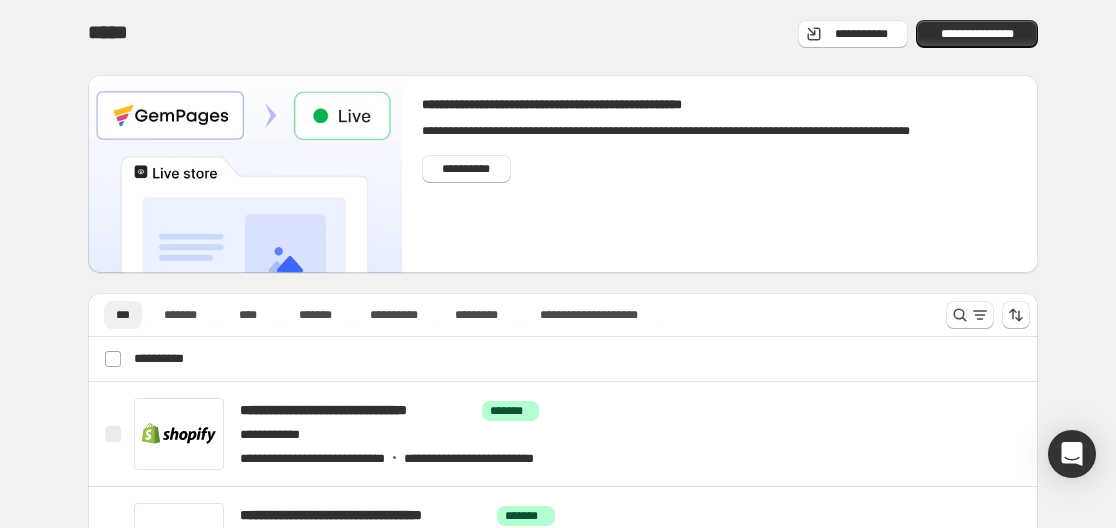 click on "**********" at bounding box center [563, 378] 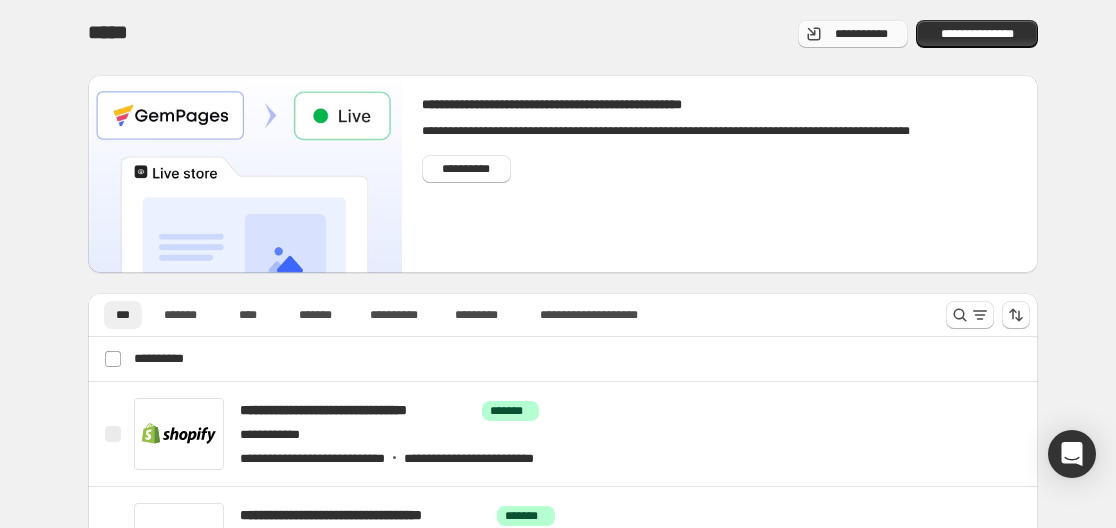 click on "**********" at bounding box center [853, 34] 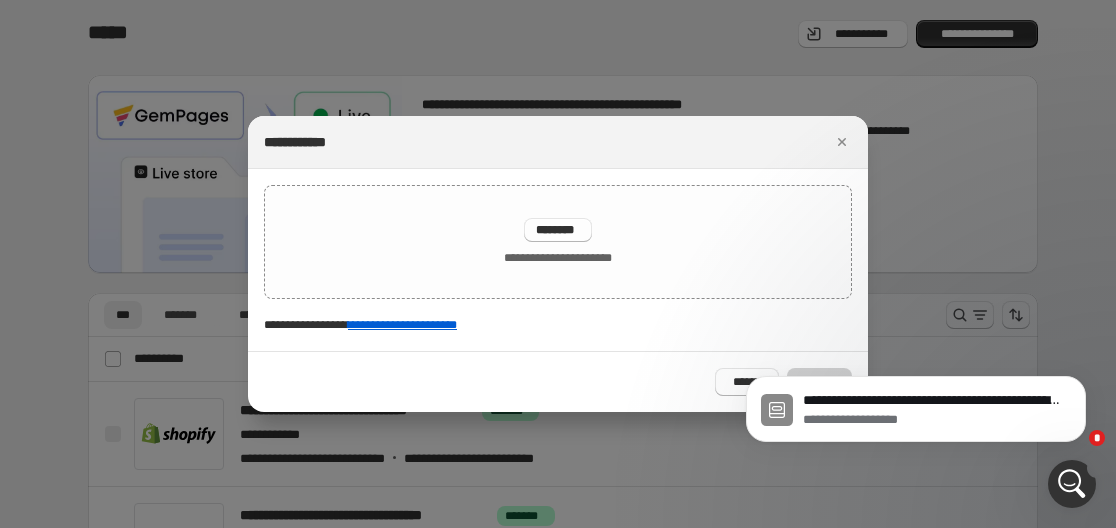 scroll, scrollTop: 0, scrollLeft: 0, axis: both 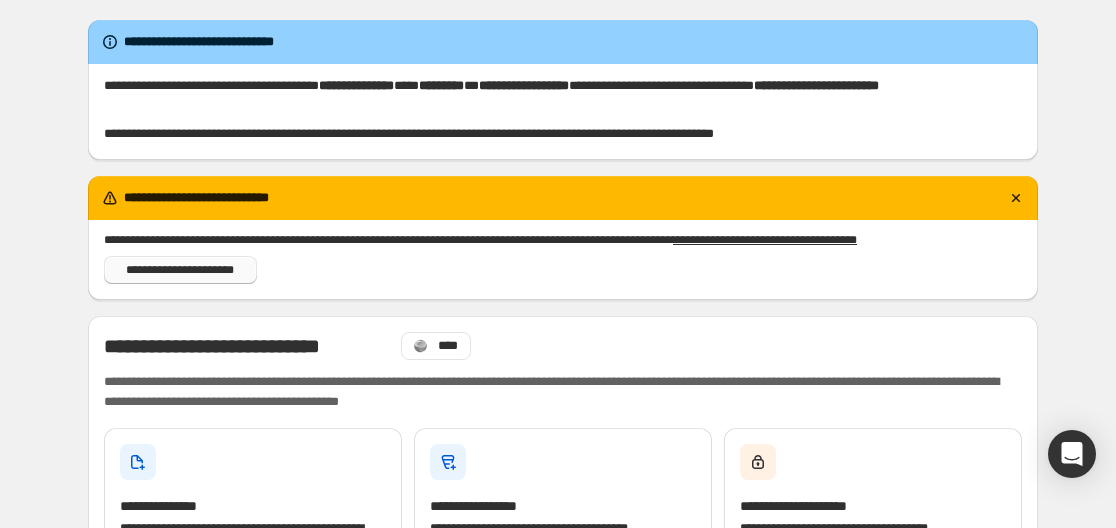 click on "**********" at bounding box center (180, 270) 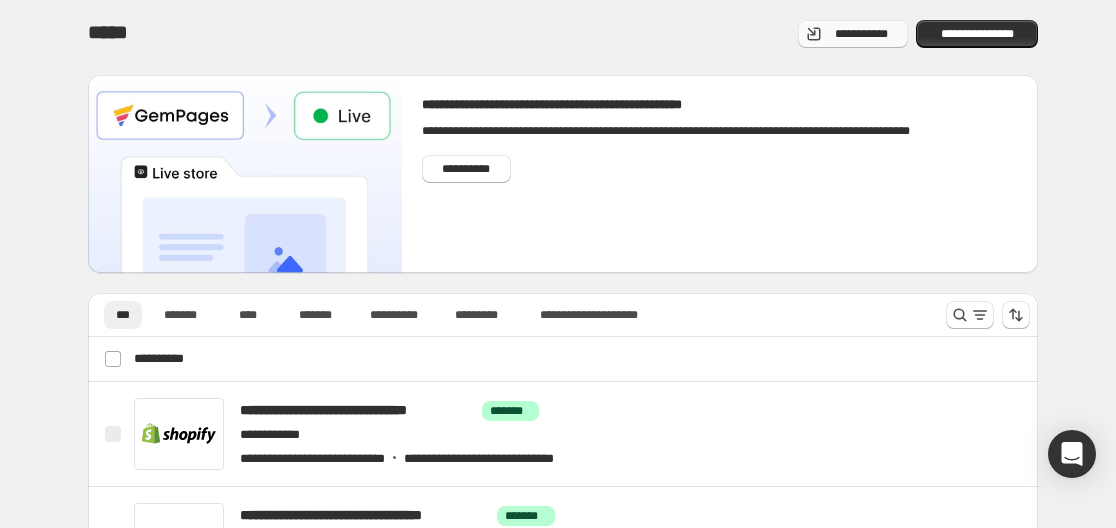 click on "**********" at bounding box center [861, 34] 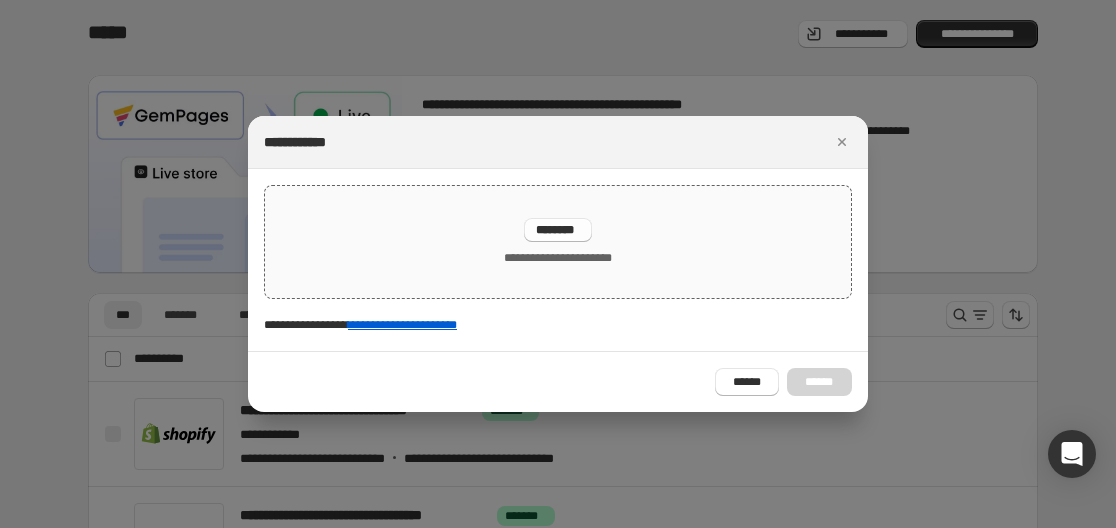 click on "**********" at bounding box center (557, 242) 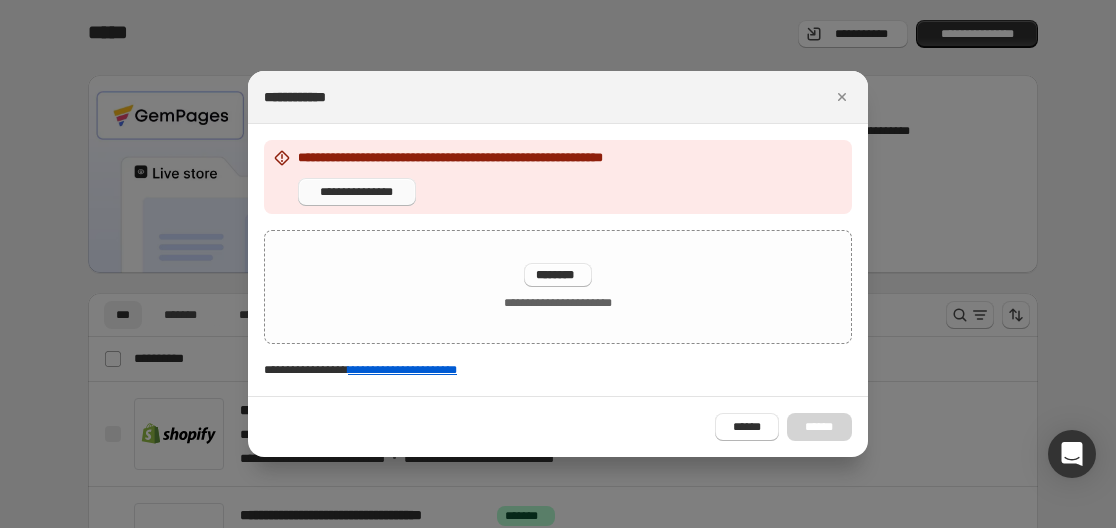 click on "**********" at bounding box center (357, 192) 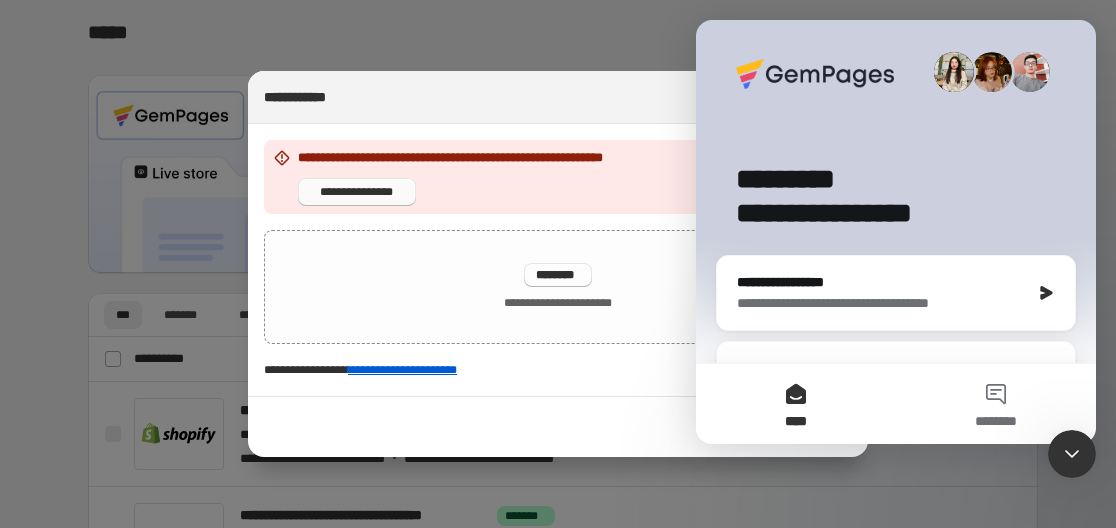 scroll, scrollTop: 0, scrollLeft: 0, axis: both 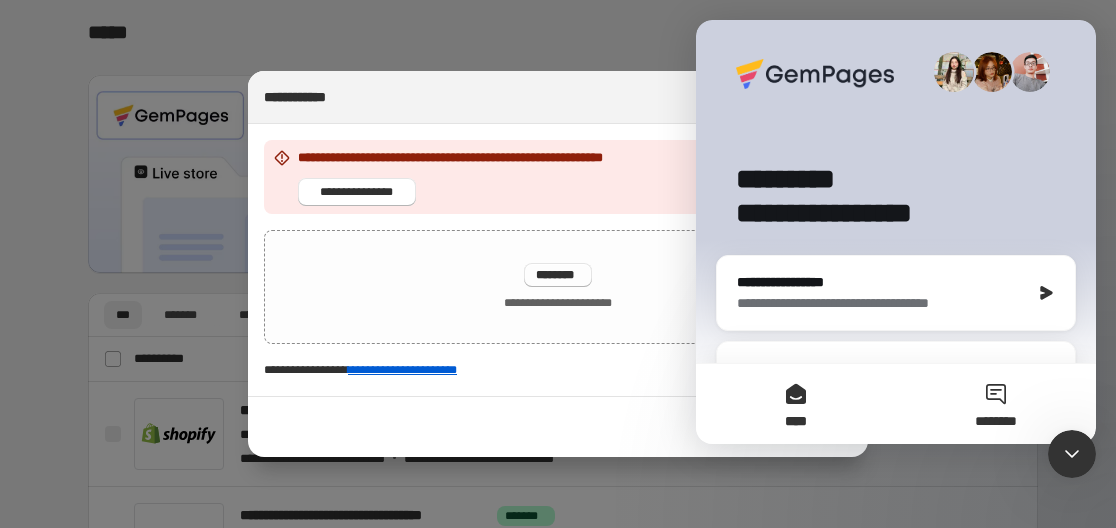 click on "********" at bounding box center (996, 421) 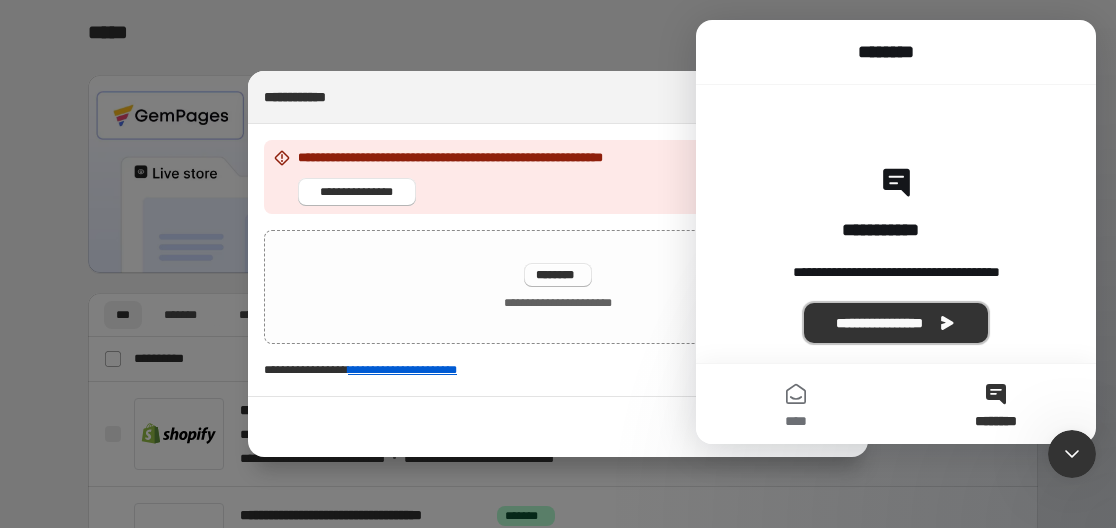 click 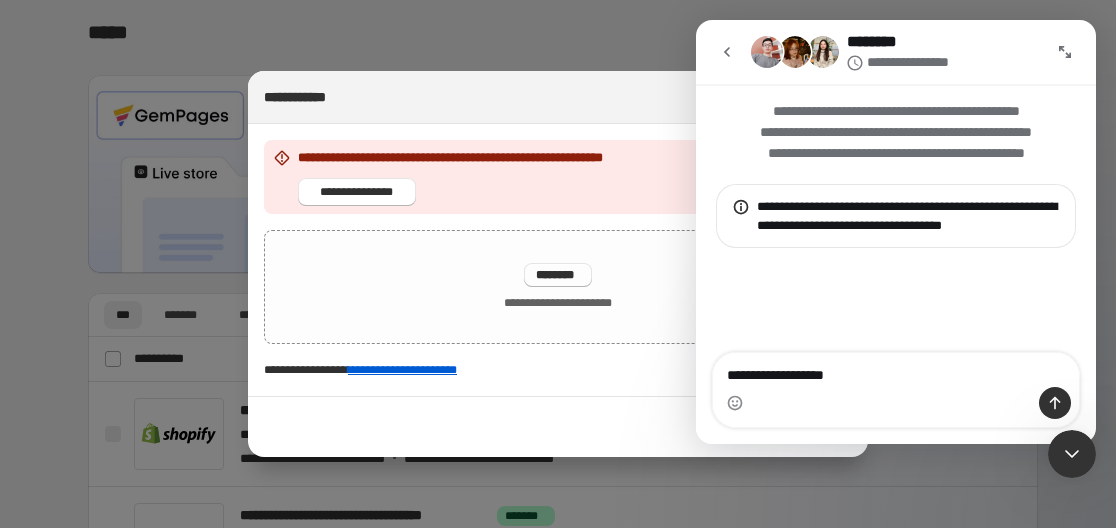 type on "**********" 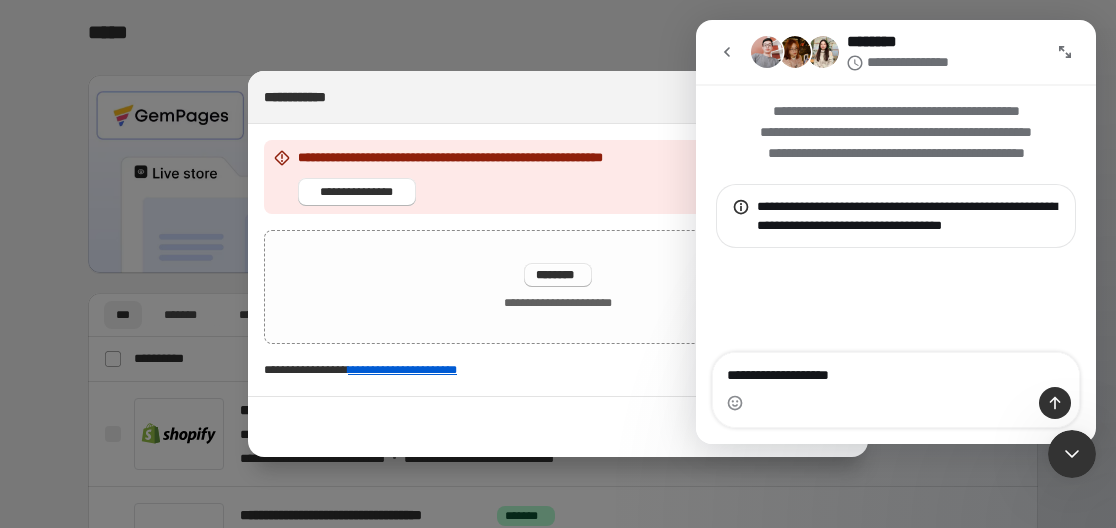 type 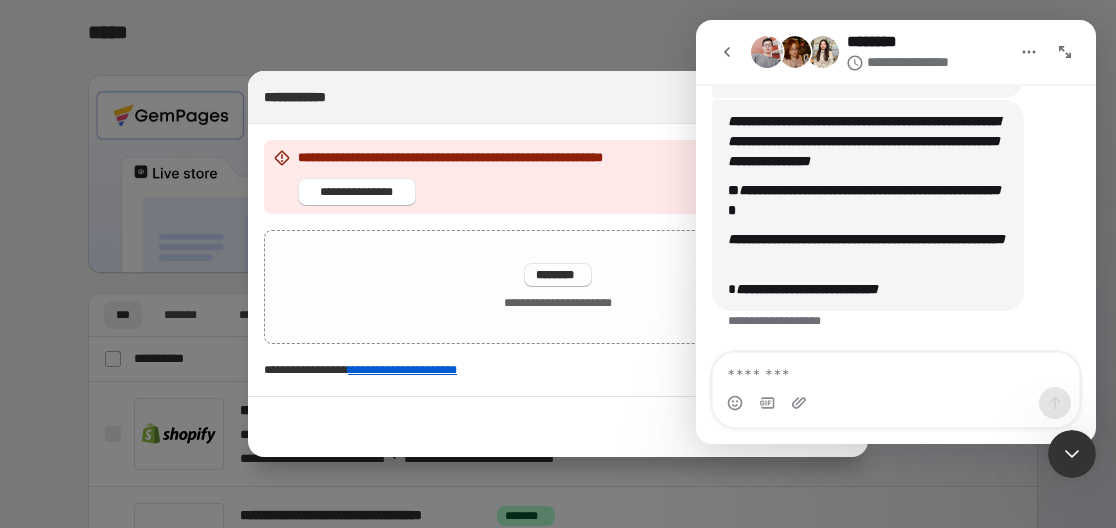 scroll, scrollTop: 483, scrollLeft: 0, axis: vertical 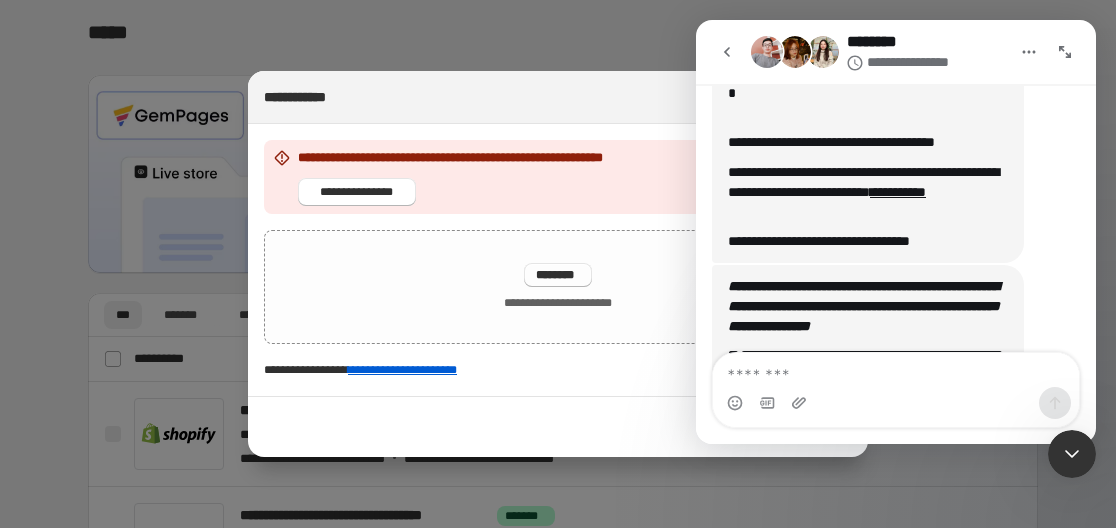 click on "**********" at bounding box center (896, 244) 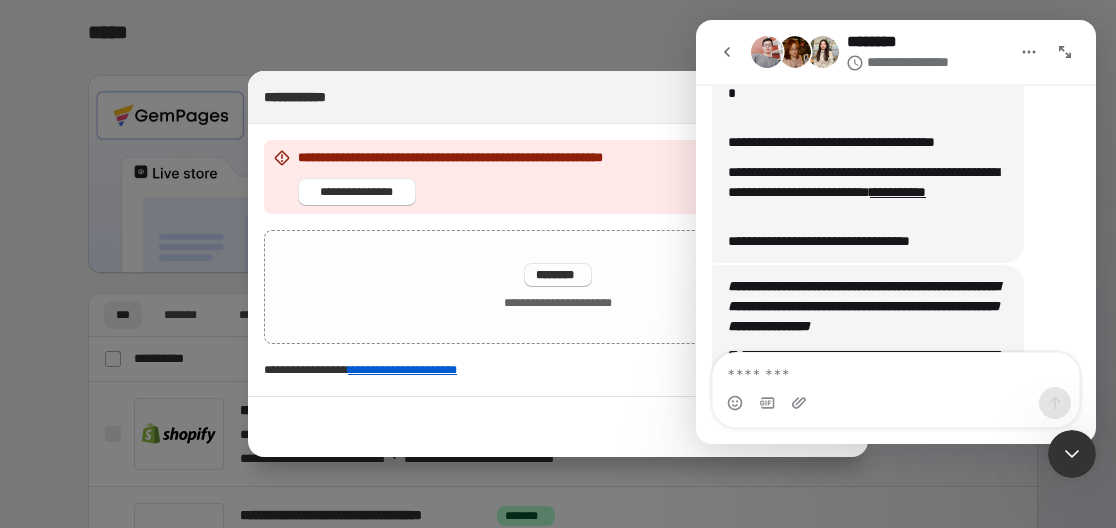 click at bounding box center (558, 264) 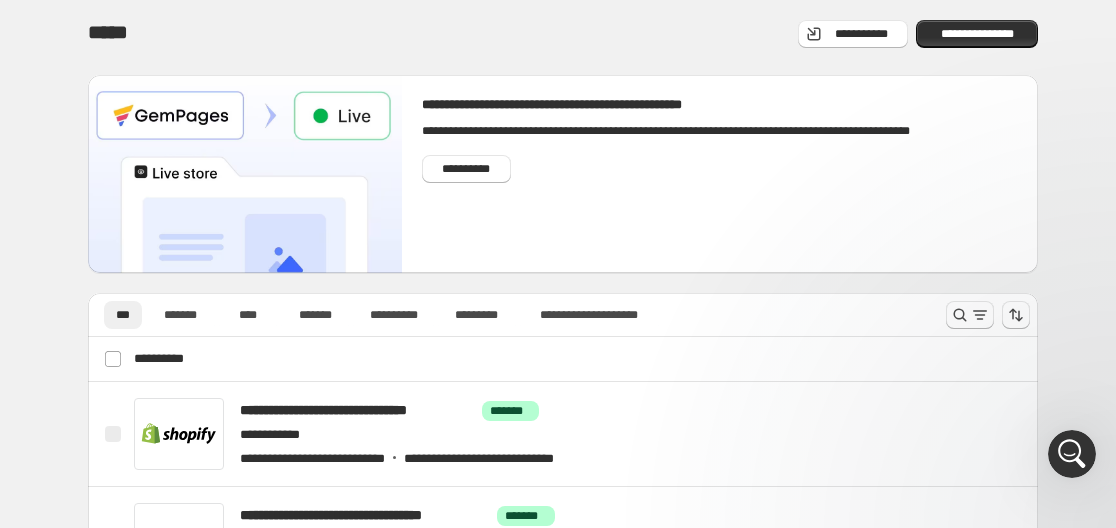 scroll, scrollTop: 0, scrollLeft: 0, axis: both 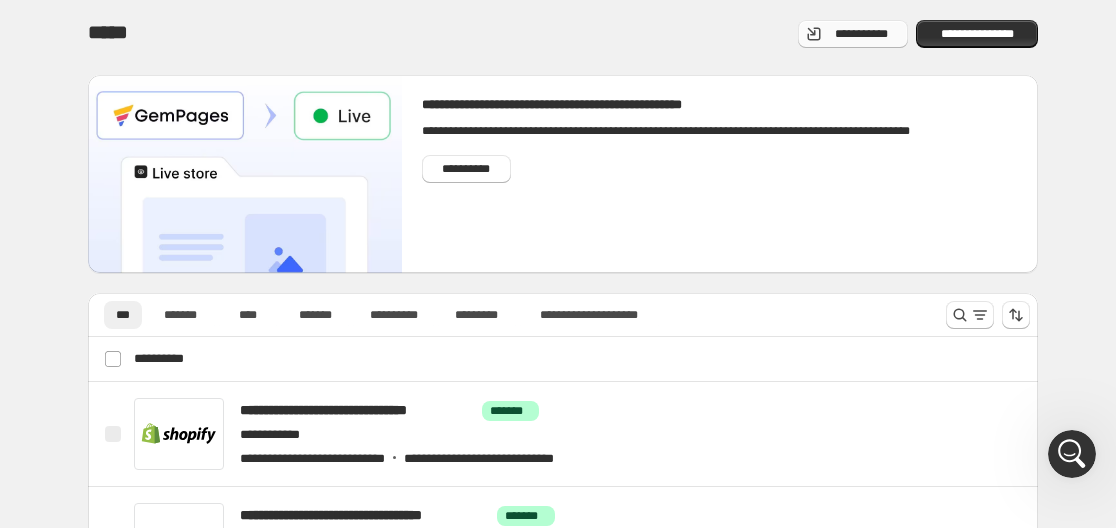 click on "**********" at bounding box center [861, 34] 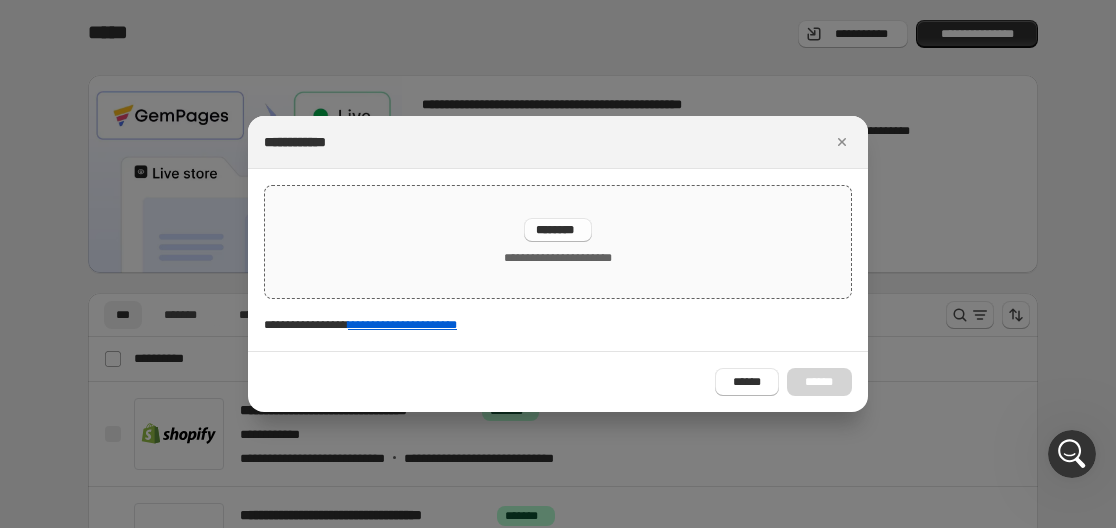 click on "********" at bounding box center (558, 230) 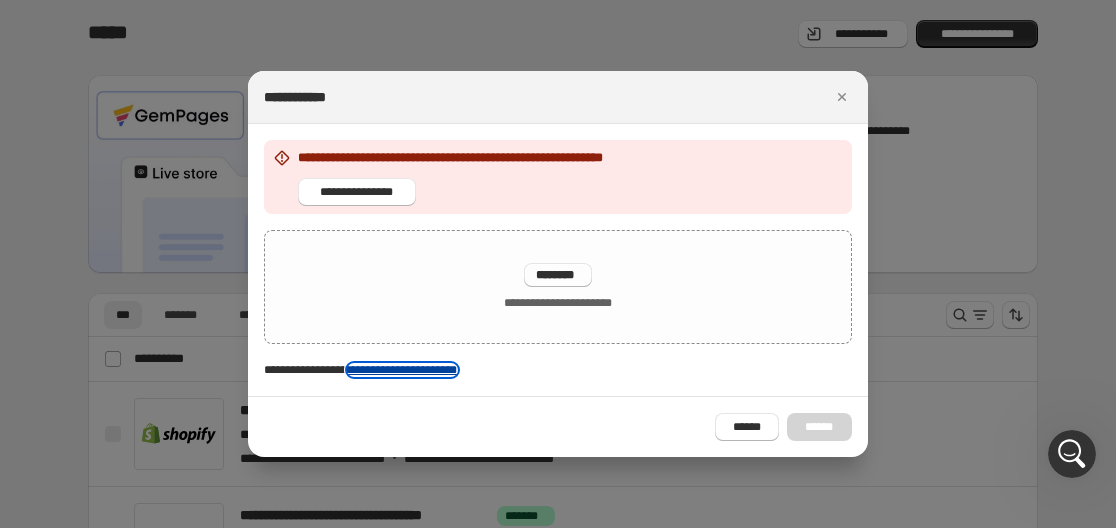 click on "**********" at bounding box center (402, 370) 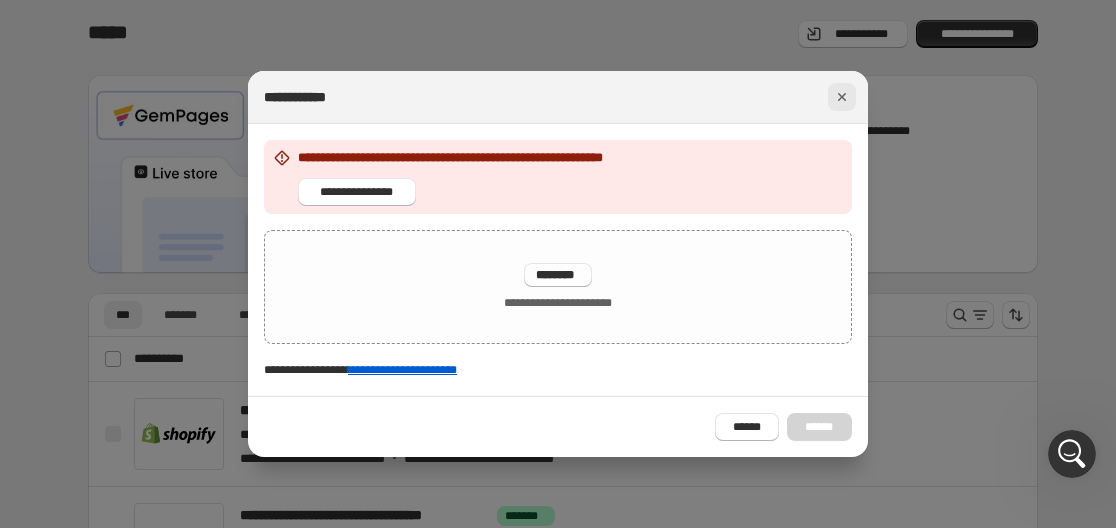click 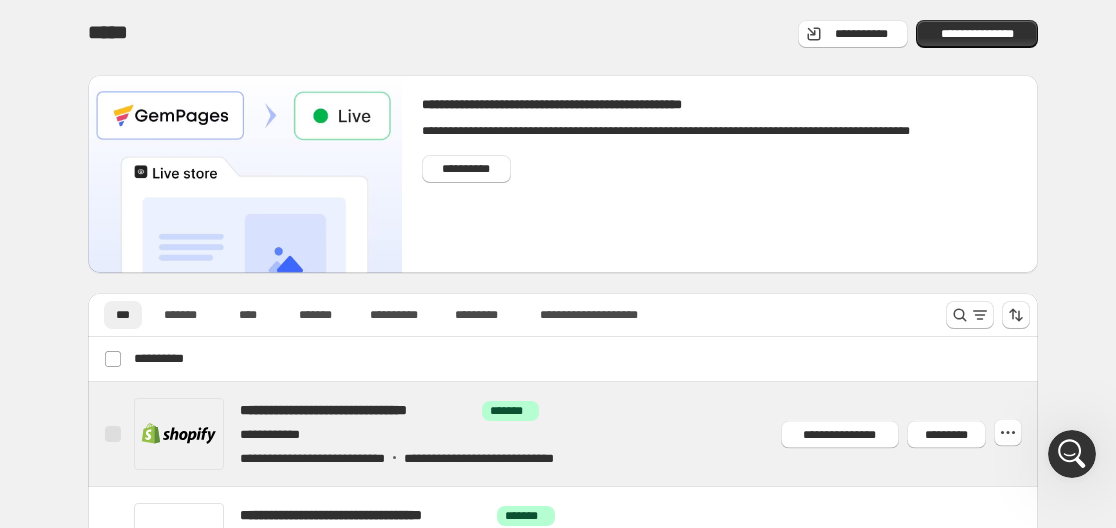 click at bounding box center [587, 434] 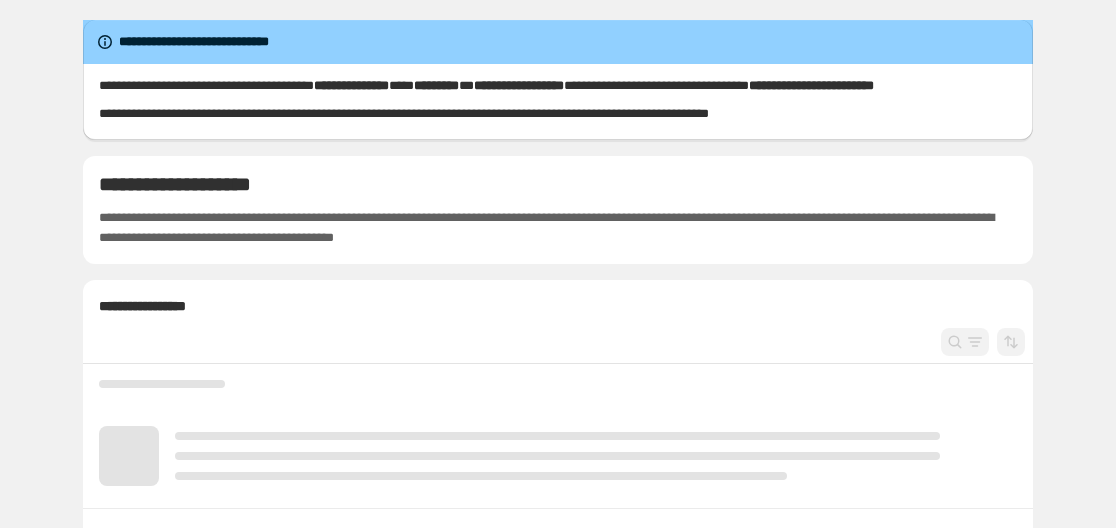 scroll, scrollTop: 0, scrollLeft: 0, axis: both 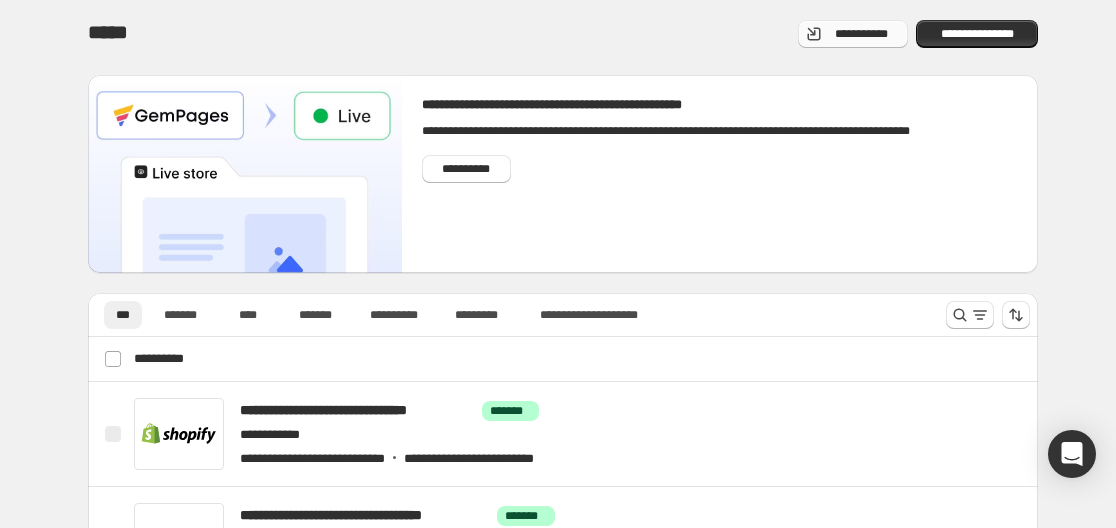click on "**********" at bounding box center [861, 34] 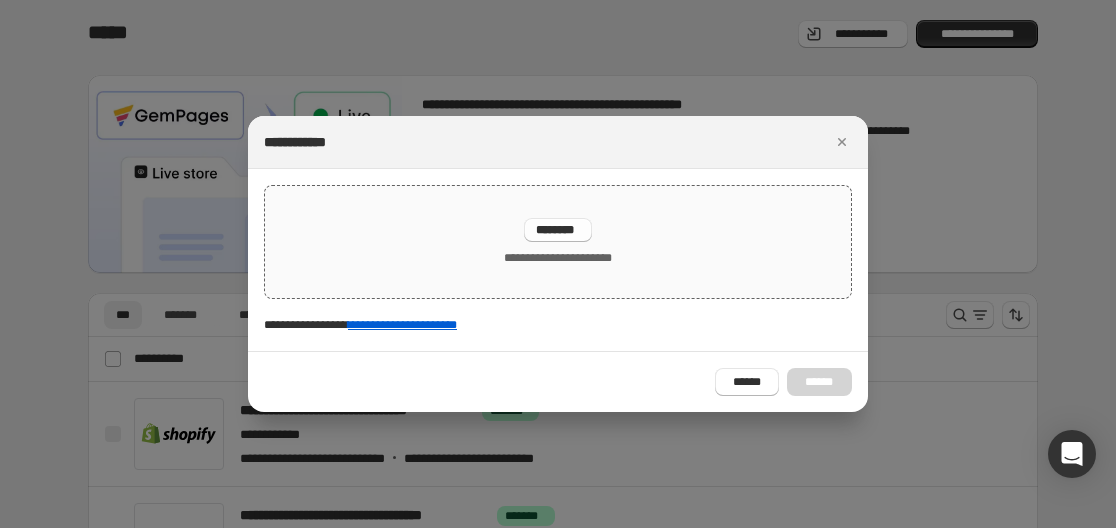 click on "********" at bounding box center [558, 230] 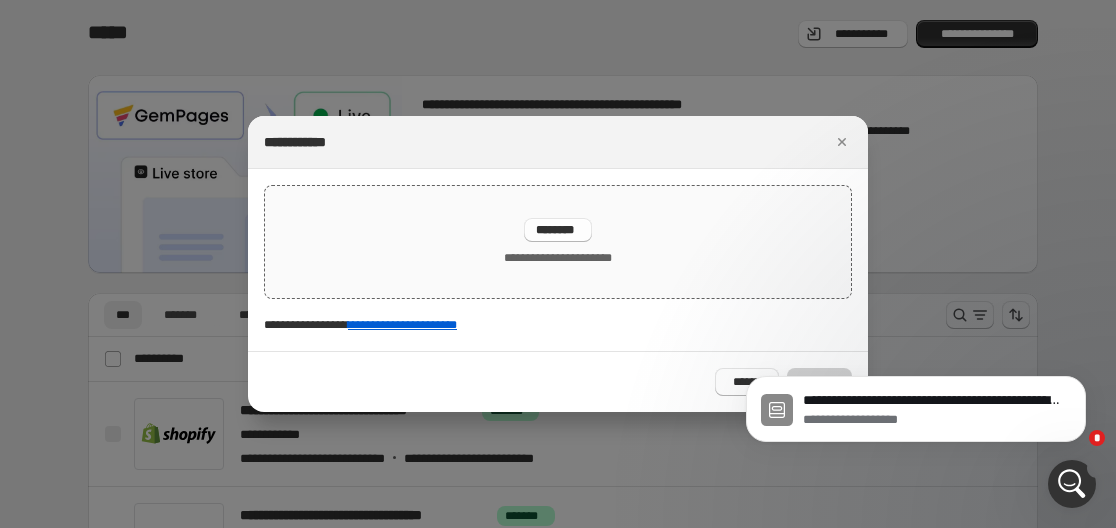 scroll, scrollTop: 0, scrollLeft: 0, axis: both 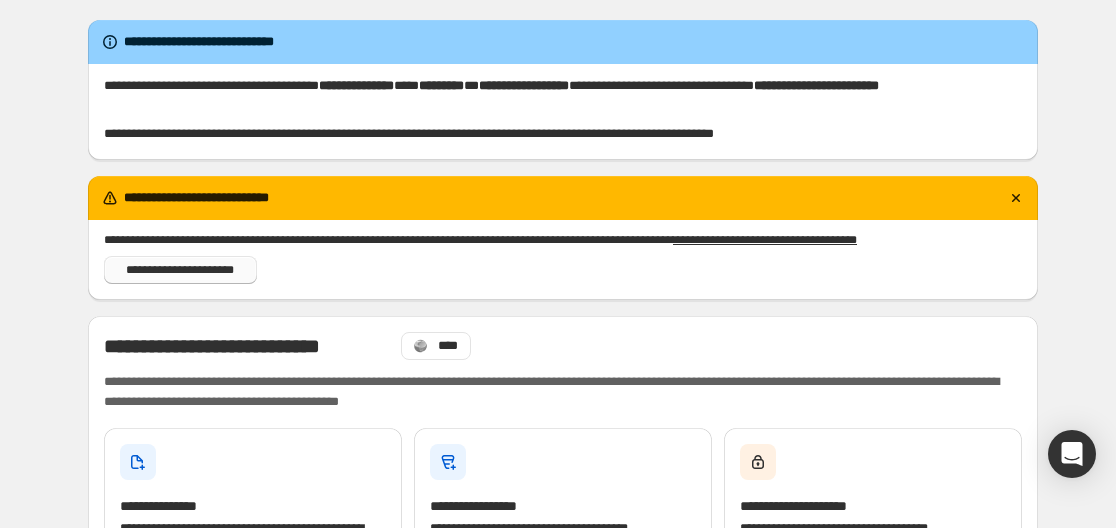 click on "**********" at bounding box center (180, 270) 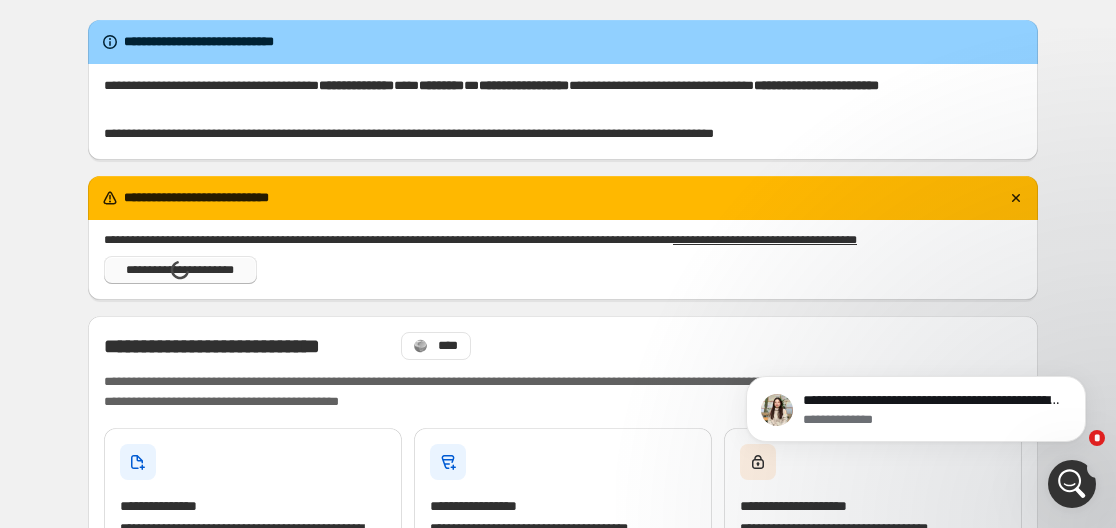 scroll, scrollTop: 0, scrollLeft: 0, axis: both 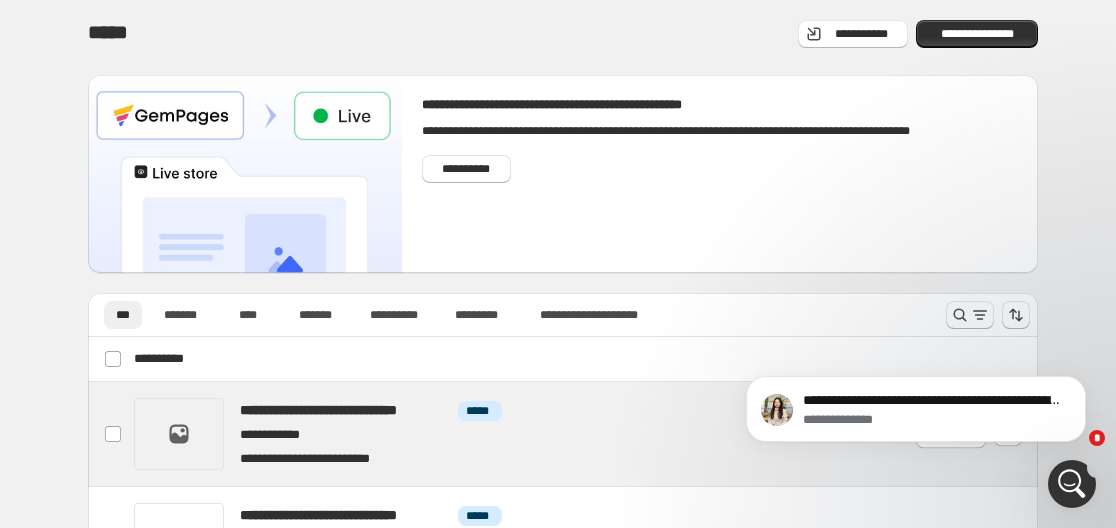 click at bounding box center (587, 434) 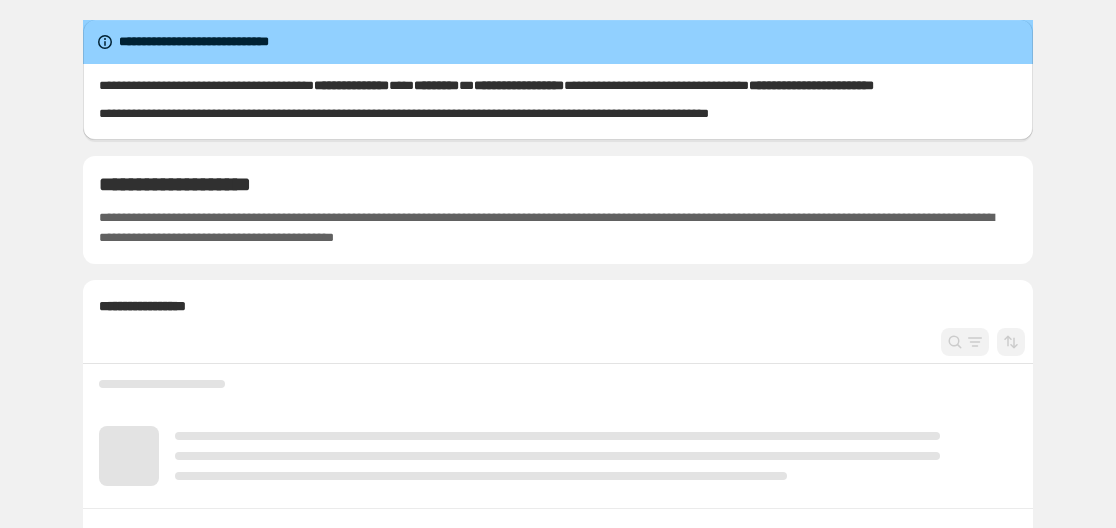 scroll, scrollTop: 0, scrollLeft: 0, axis: both 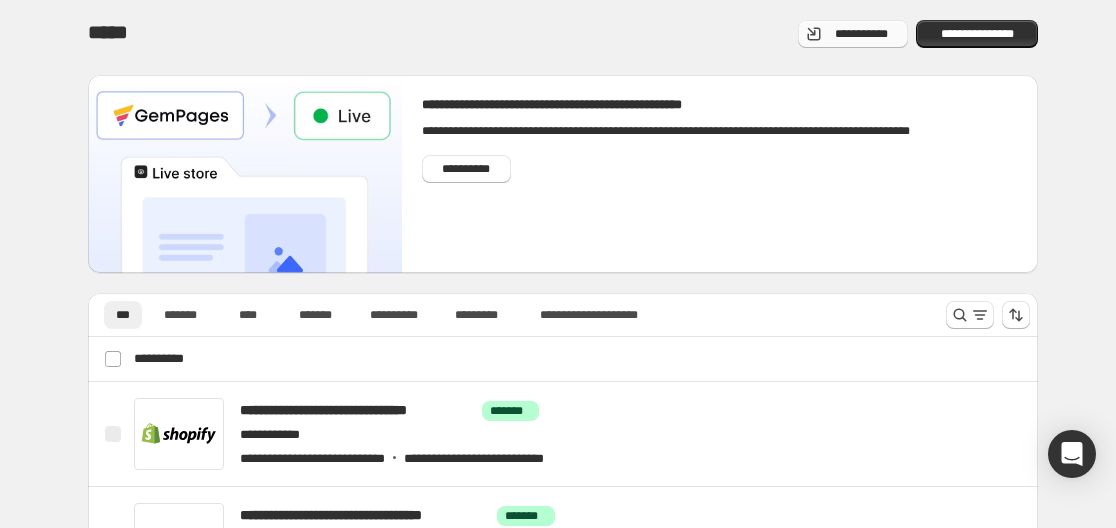 click on "**********" at bounding box center (861, 34) 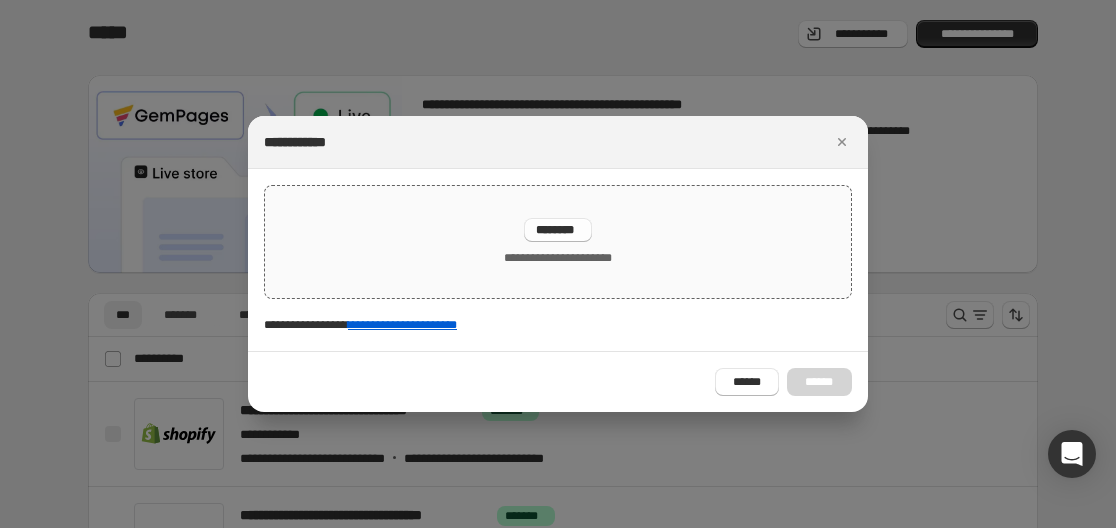 click on "********" at bounding box center (558, 230) 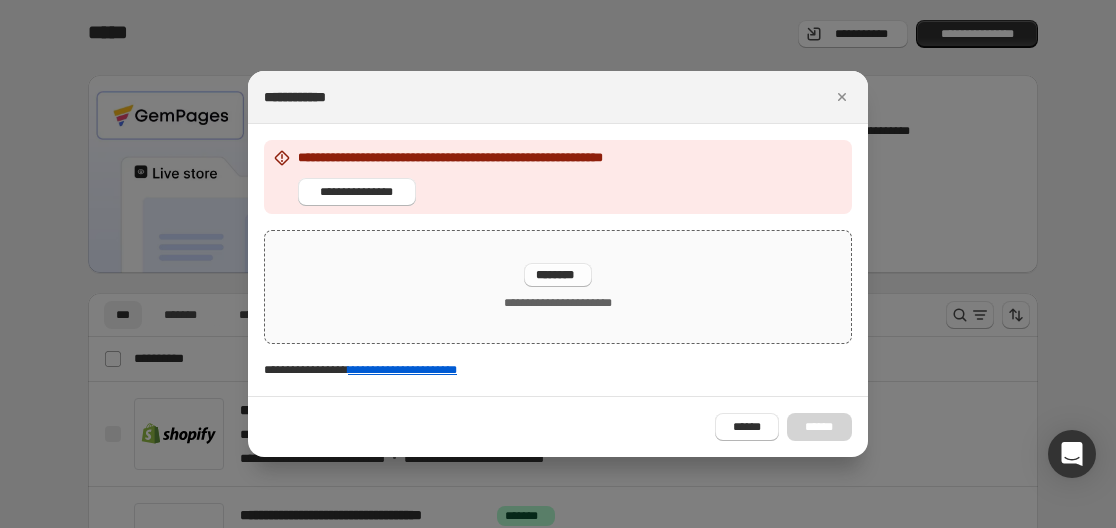 drag, startPoint x: 511, startPoint y: 196, endPoint x: 674, endPoint y: 320, distance: 204.80478 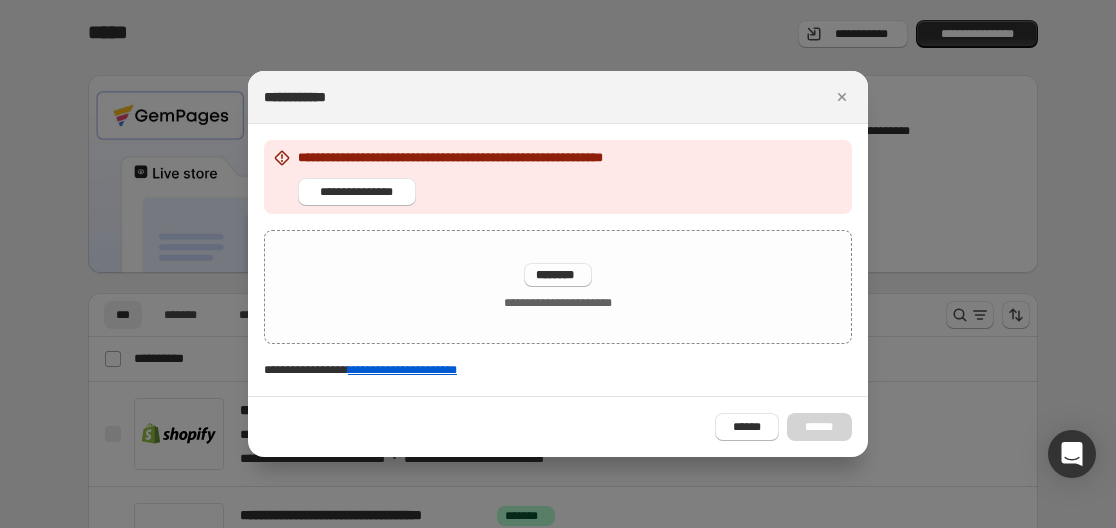 click on "**********" at bounding box center (493, 158) 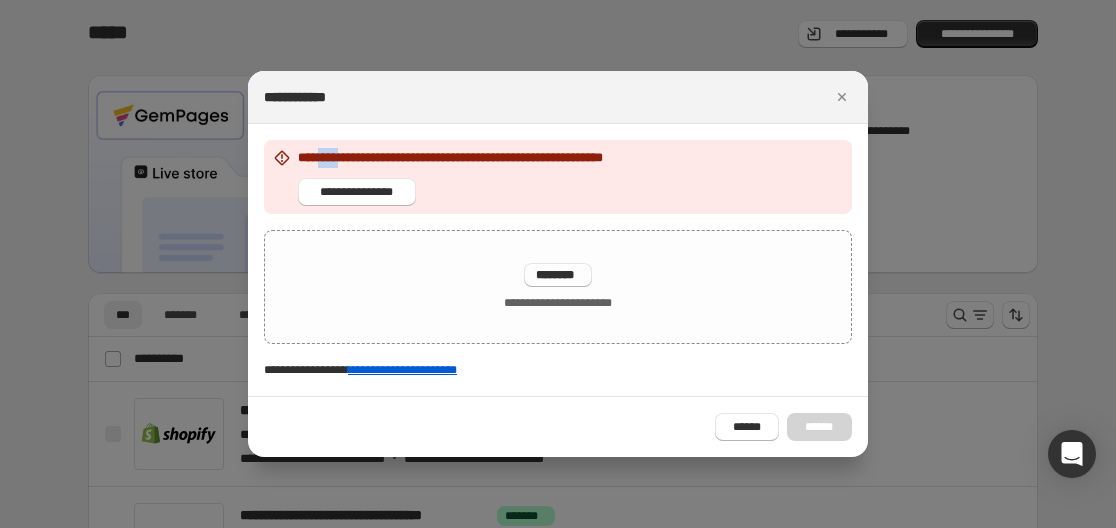 click on "**********" at bounding box center [493, 158] 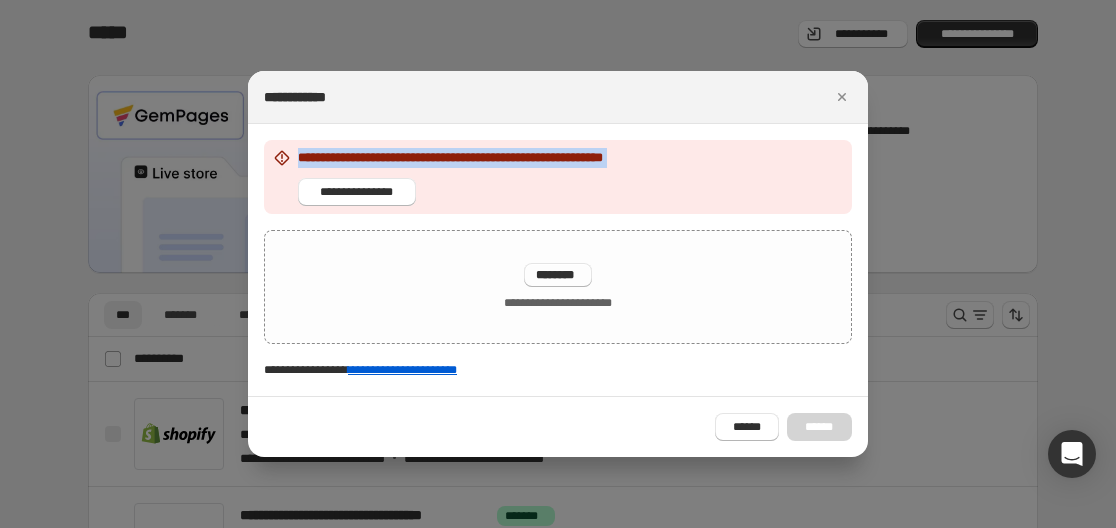 click on "**********" at bounding box center (493, 158) 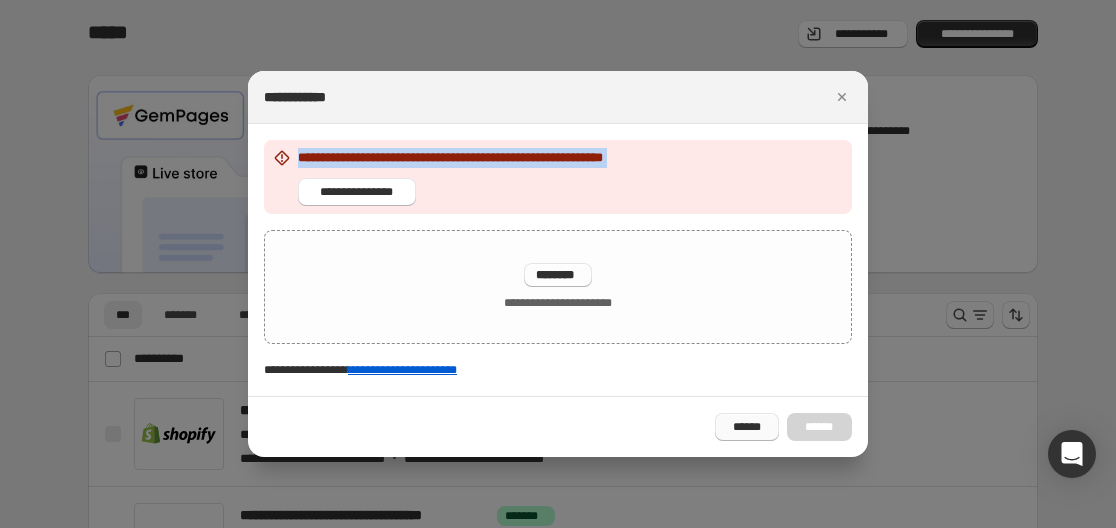 click on "******" at bounding box center (747, 427) 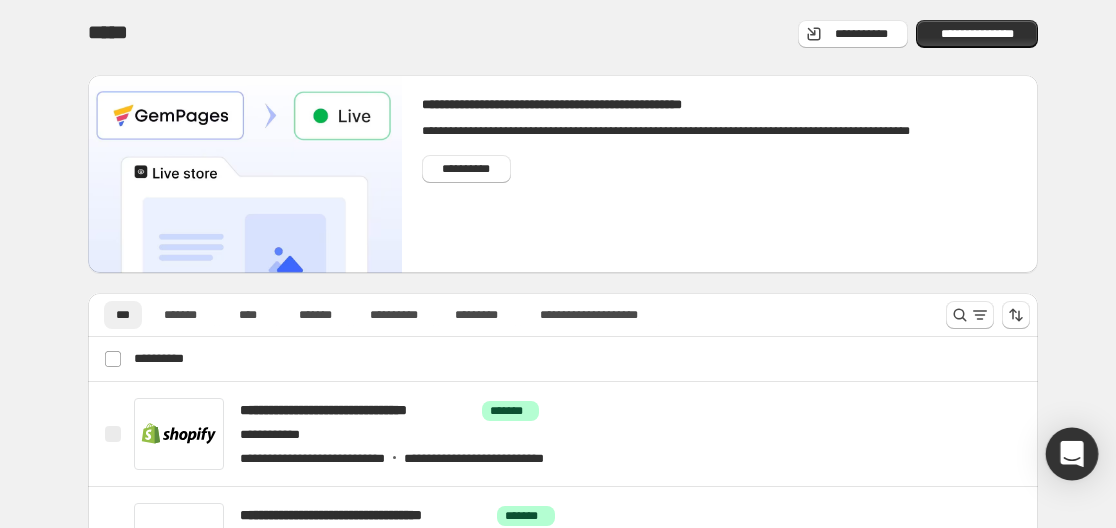 click 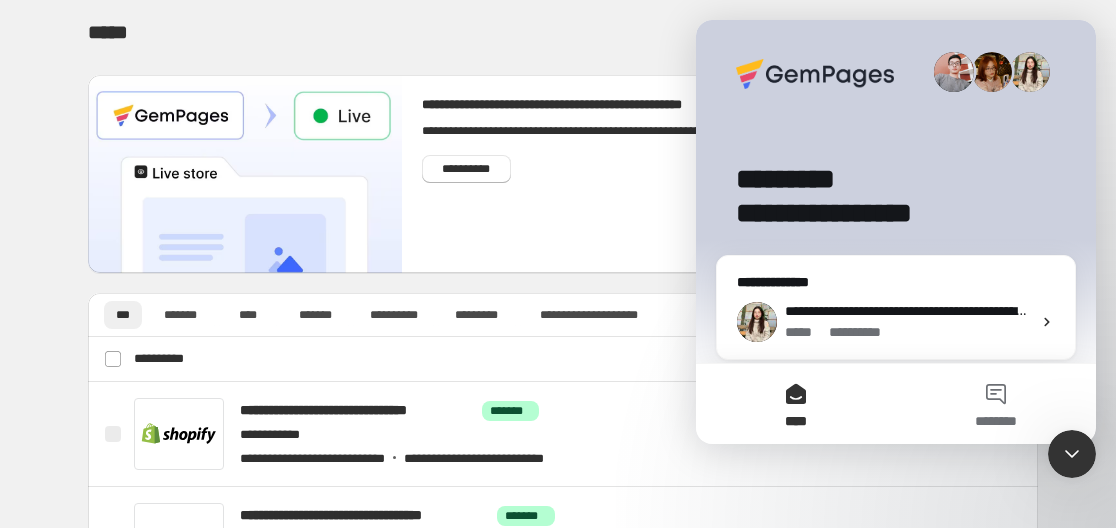 scroll, scrollTop: 0, scrollLeft: 0, axis: both 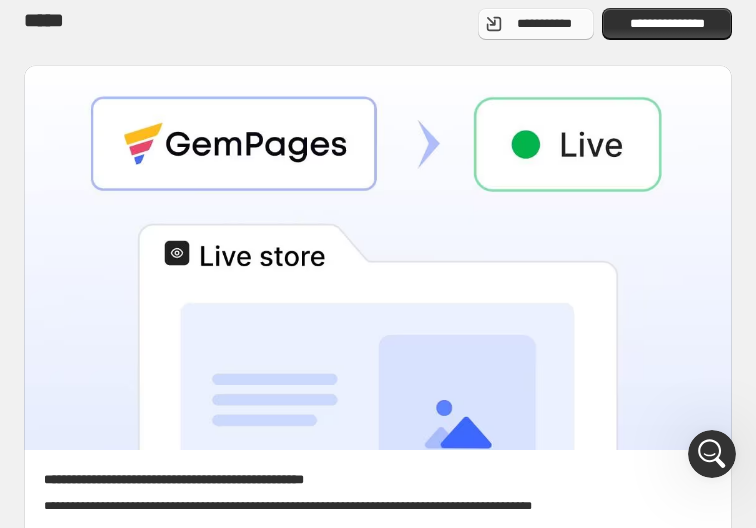 click on "**********" at bounding box center (536, 24) 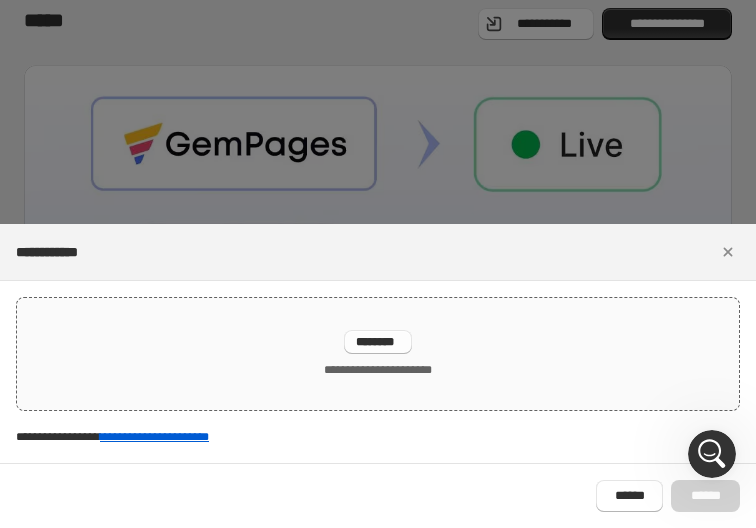 click on "********" at bounding box center [378, 342] 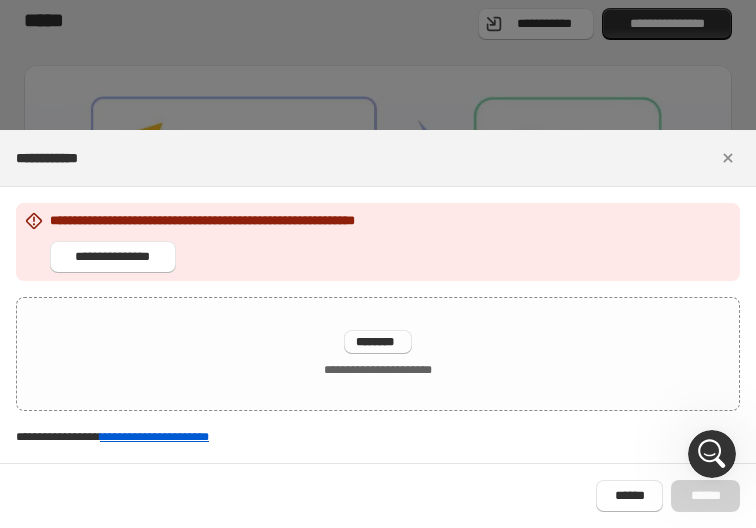 click on "**********" at bounding box center (245, 221) 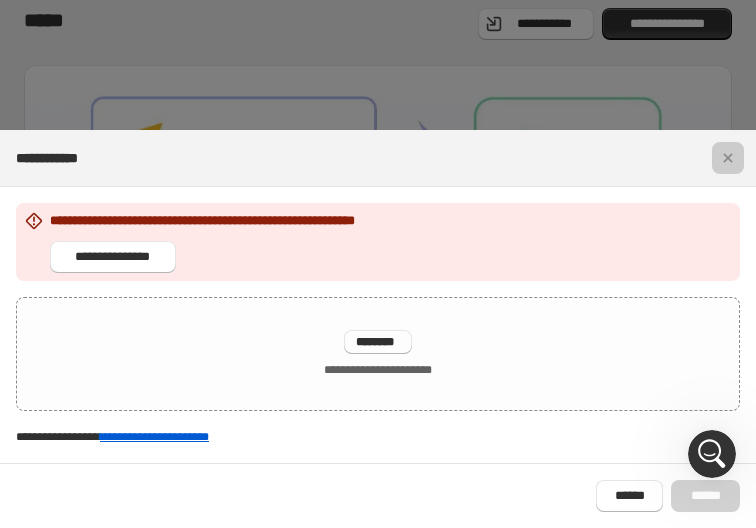 click at bounding box center [378, 264] 